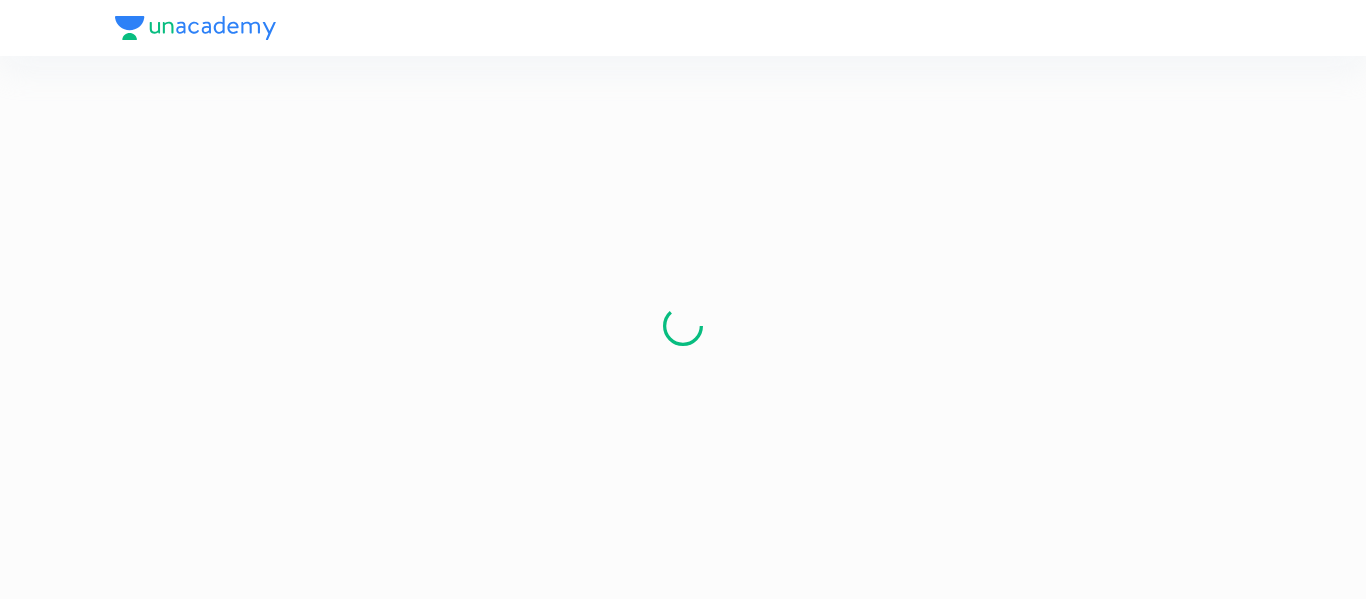 scroll, scrollTop: 0, scrollLeft: 0, axis: both 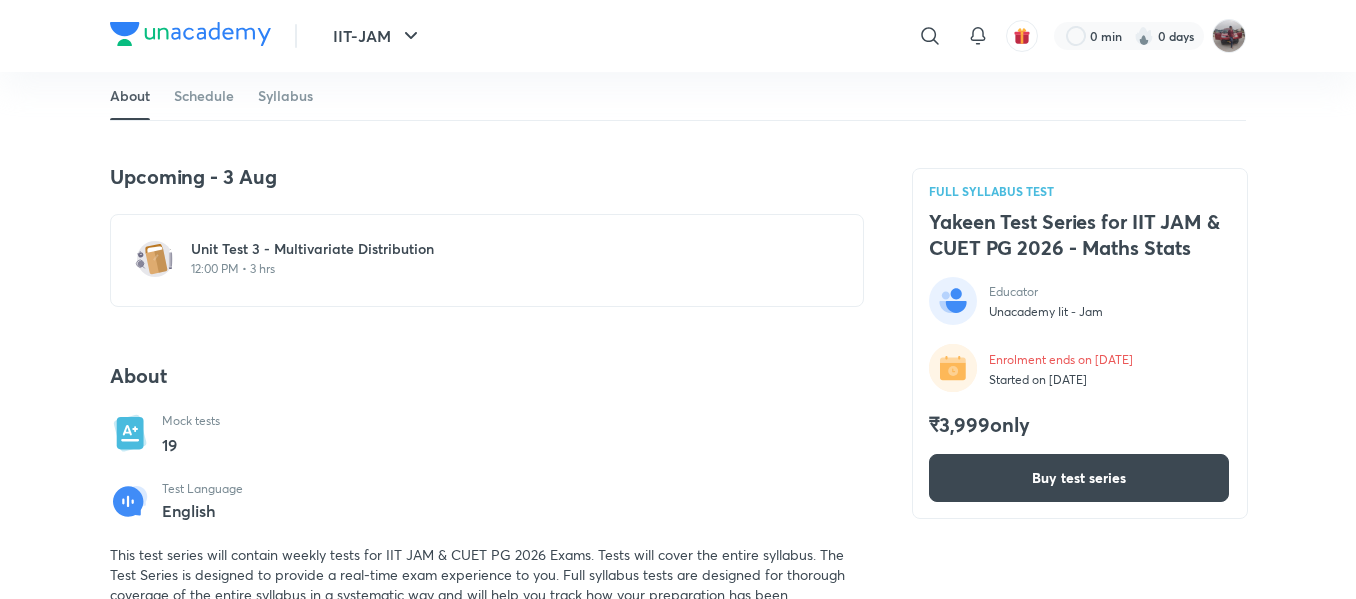 click on "12:00 PM • 3 hrs" at bounding box center (499, 269) 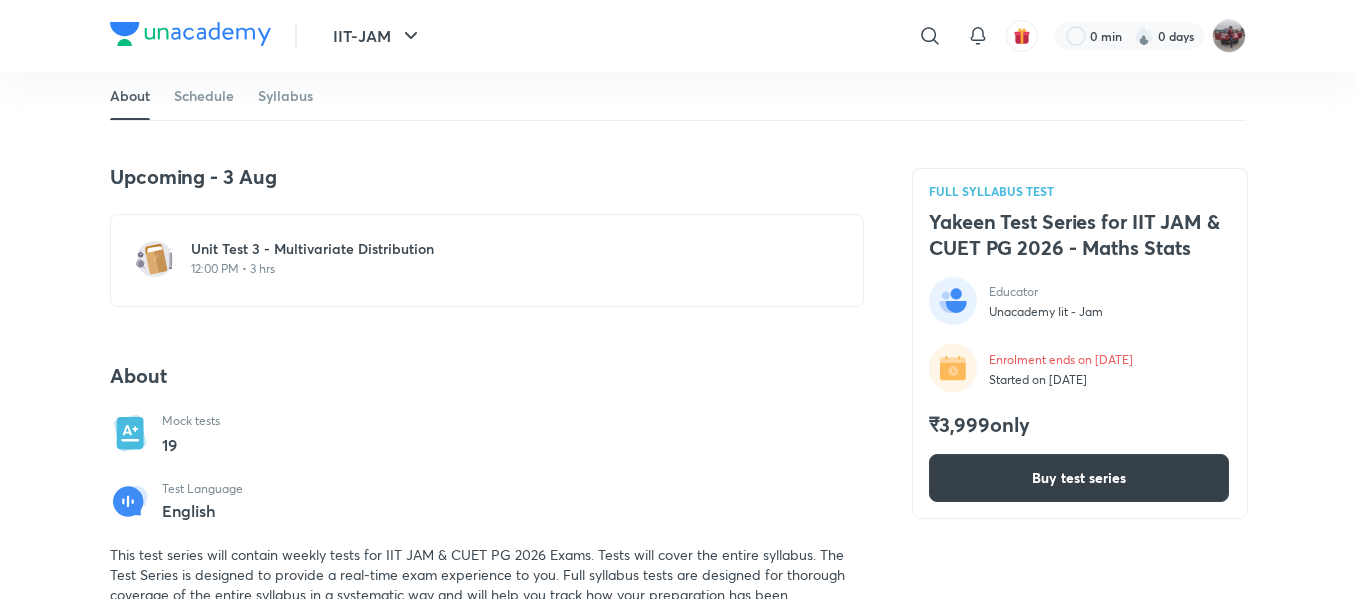 click on "Buy test series" at bounding box center [1079, 478] 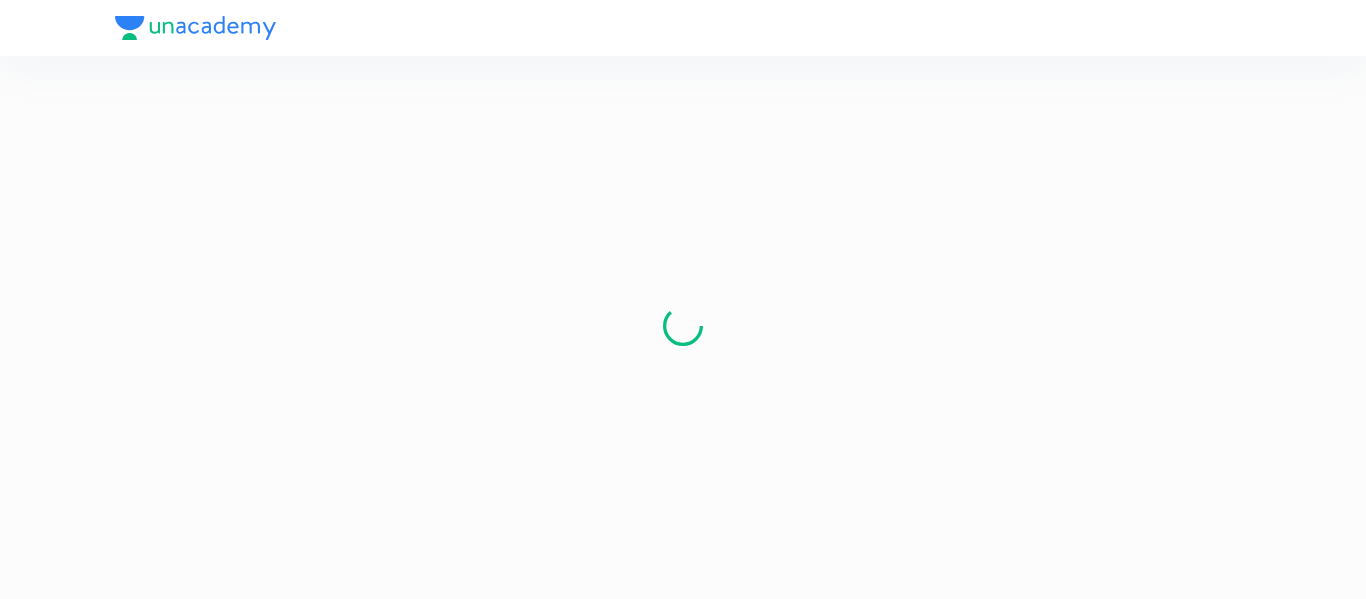 scroll, scrollTop: 0, scrollLeft: 0, axis: both 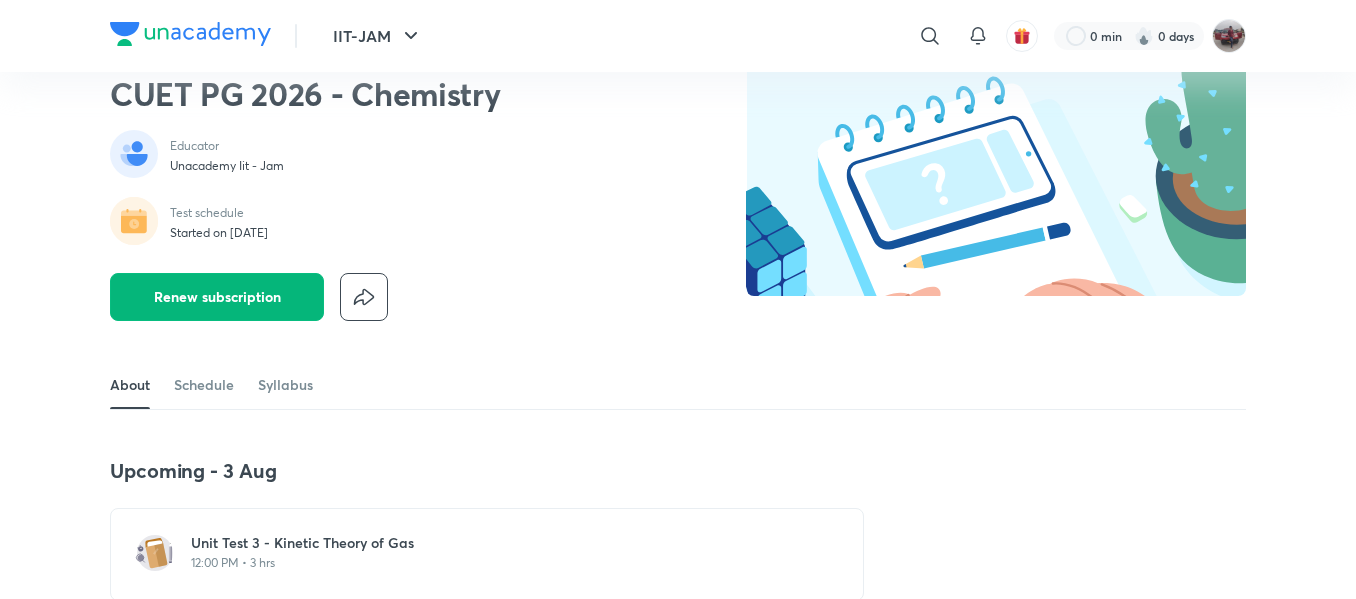 click on "Renew subscription" at bounding box center [217, 297] 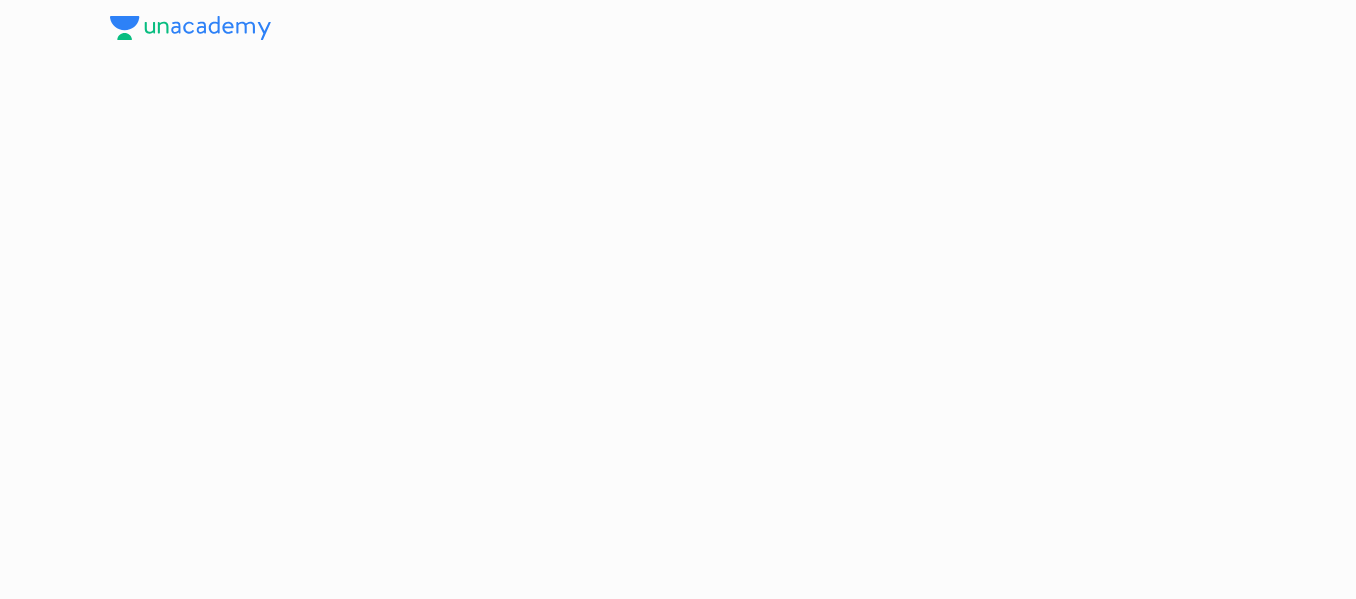 scroll, scrollTop: 0, scrollLeft: 0, axis: both 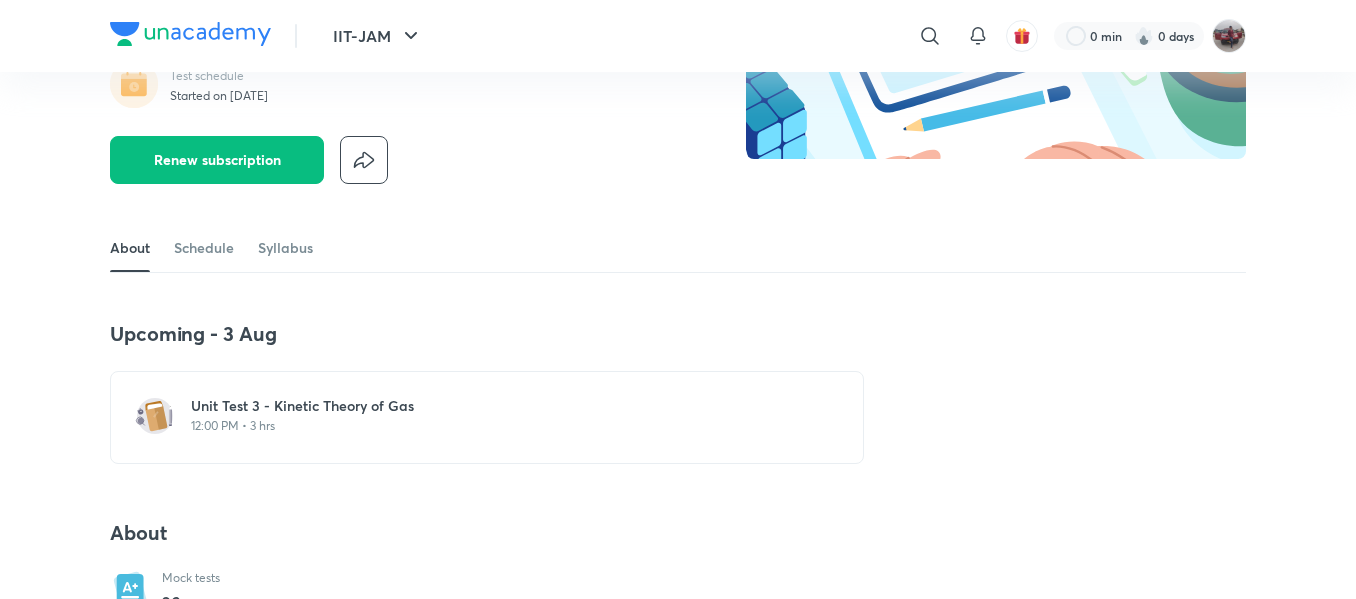 click on "Unit Test 3 - Kinetic Theory of Gas" at bounding box center [499, 406] 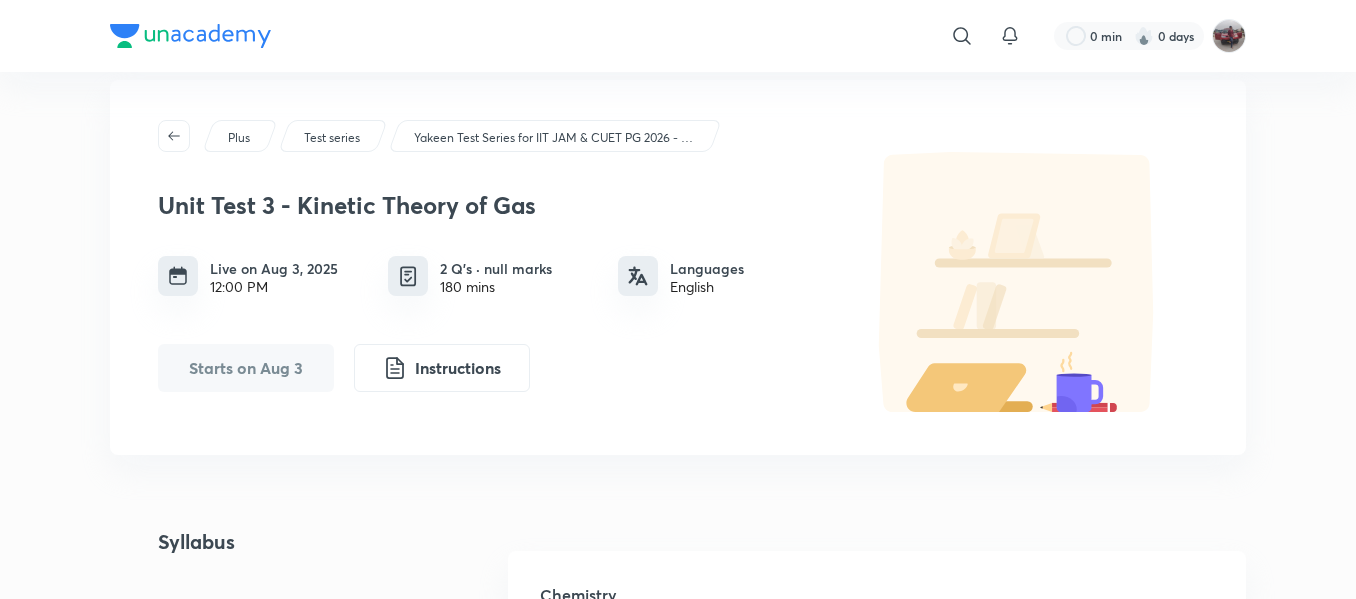 scroll, scrollTop: 0, scrollLeft: 0, axis: both 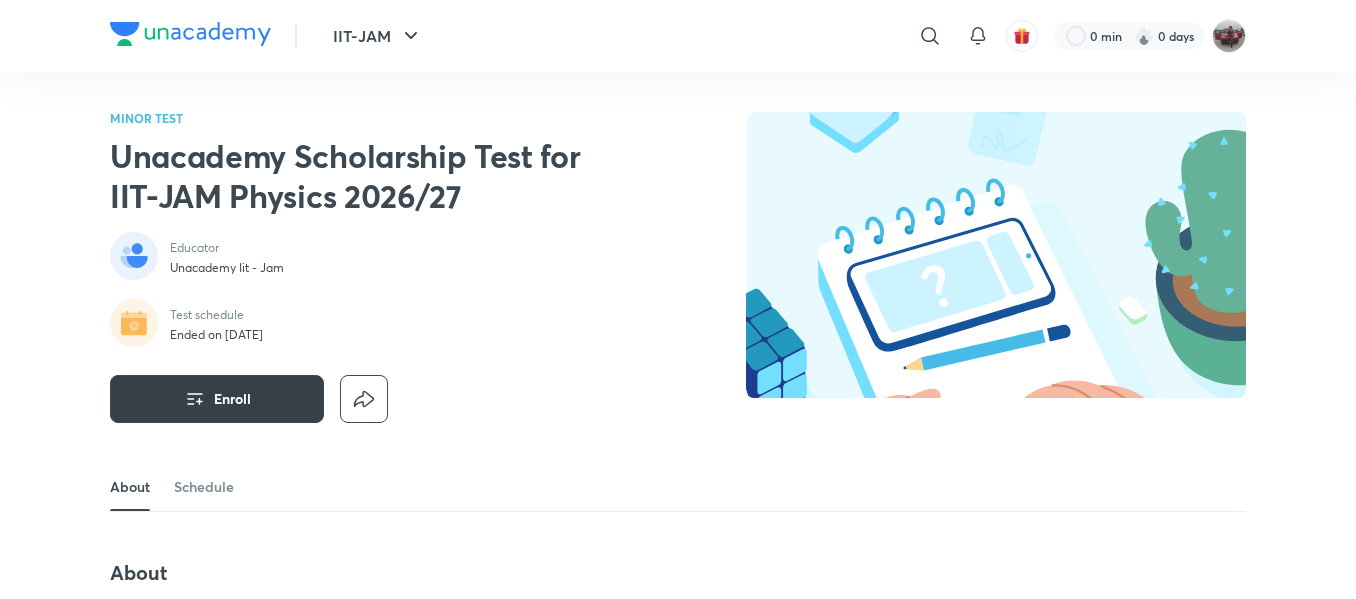 click on "Enroll" at bounding box center [217, 399] 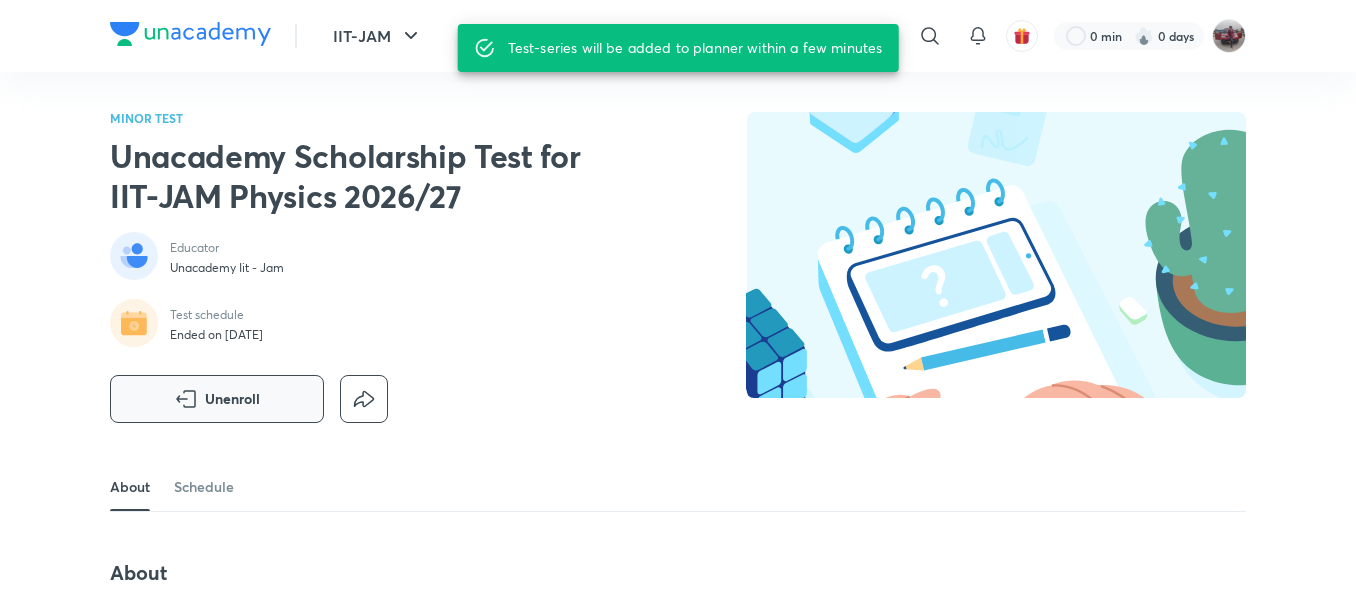 click on "Unenroll" at bounding box center [217, 399] 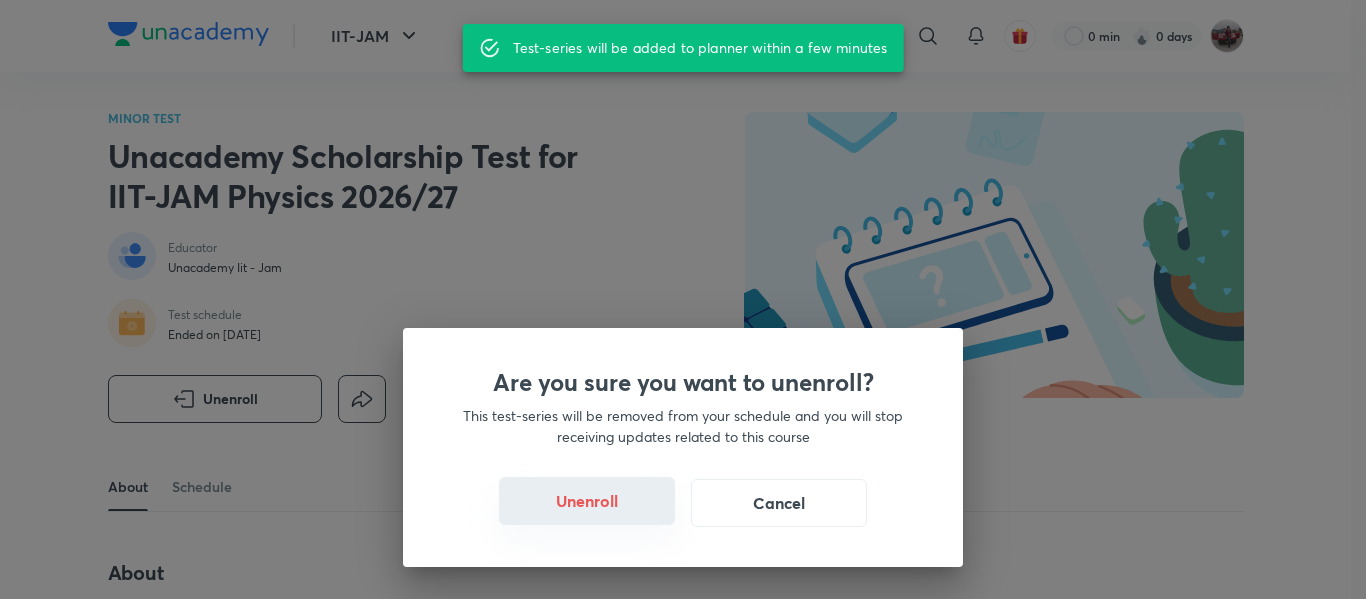 click on "Unenroll" at bounding box center [587, 501] 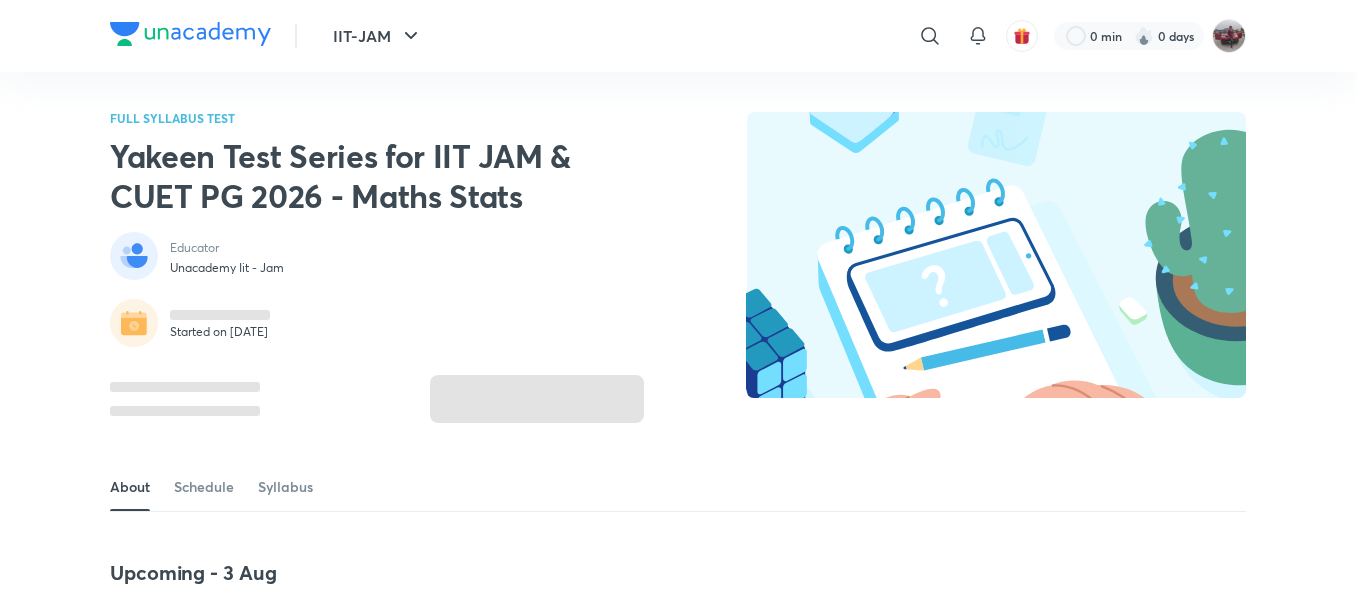 scroll, scrollTop: 0, scrollLeft: 0, axis: both 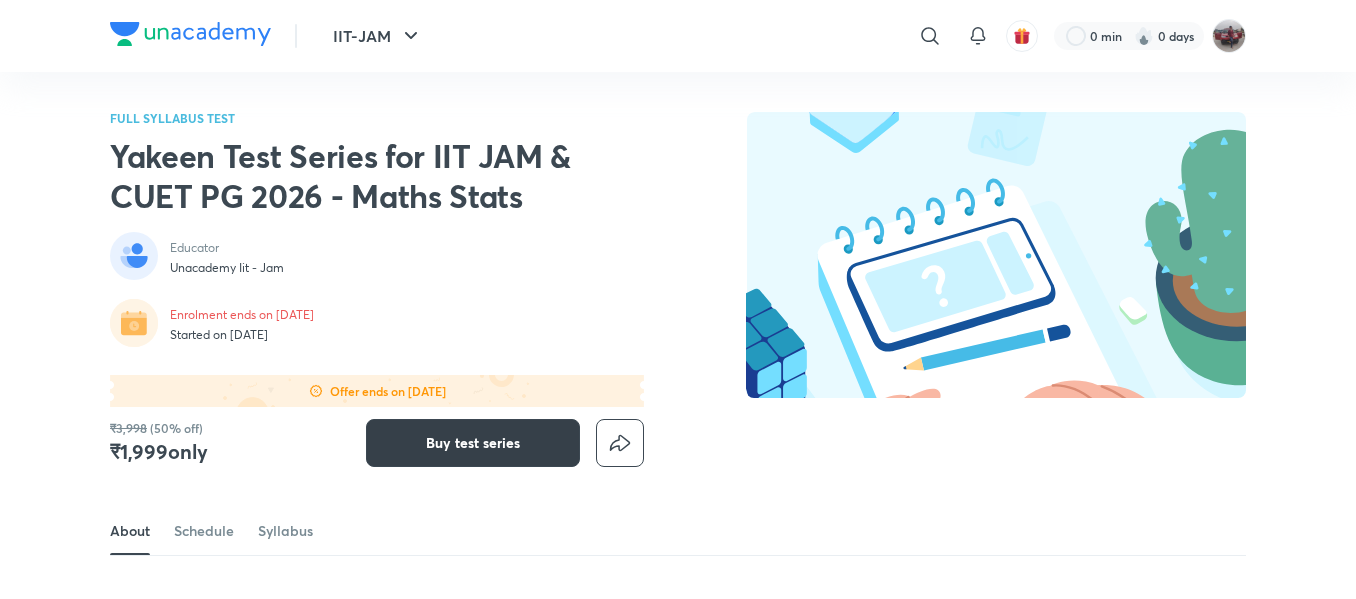 click on "Buy test series" at bounding box center (473, 443) 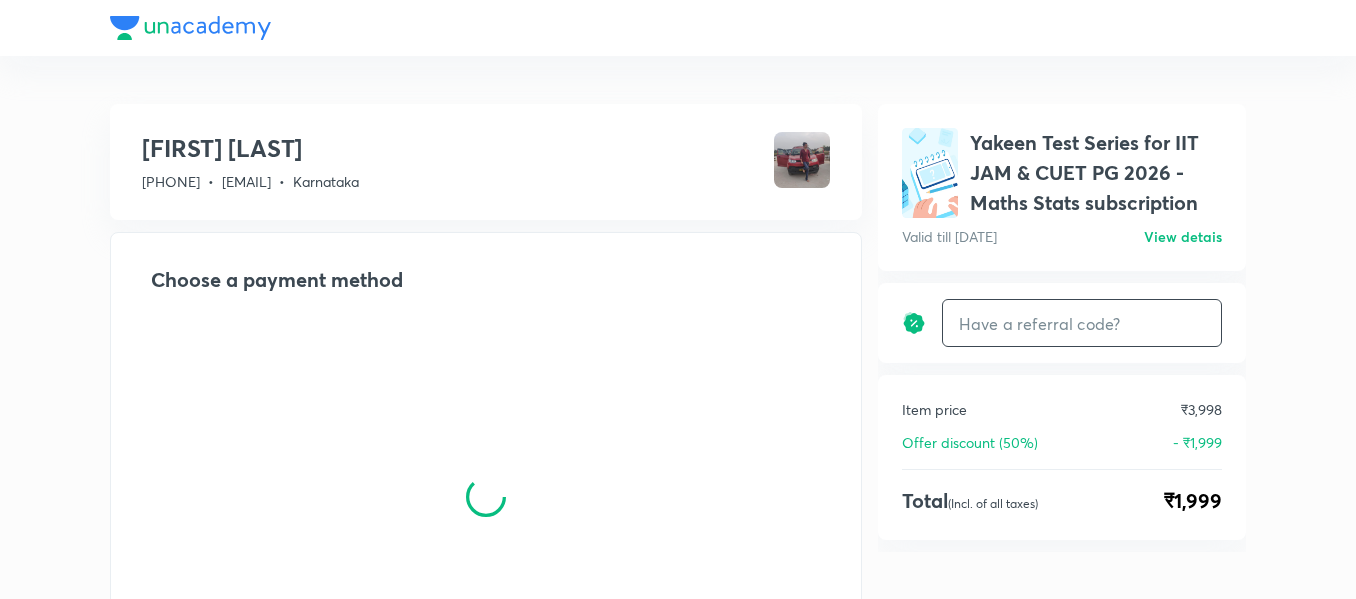 scroll, scrollTop: 0, scrollLeft: 0, axis: both 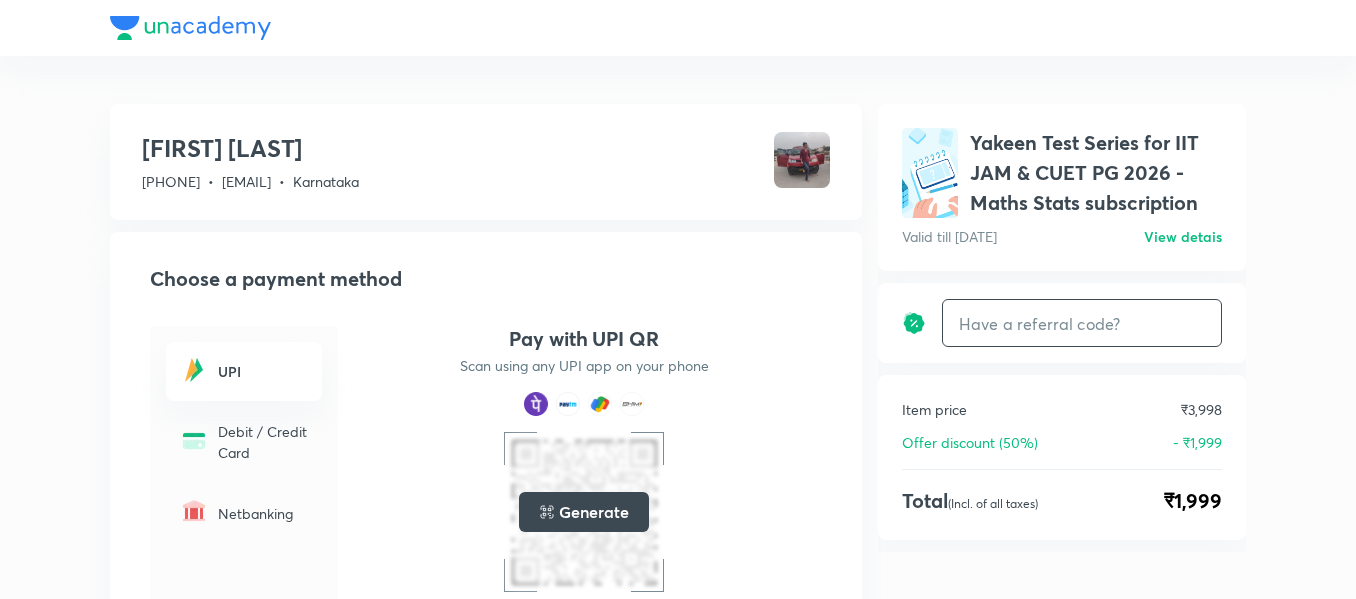 click at bounding box center (1082, 323) 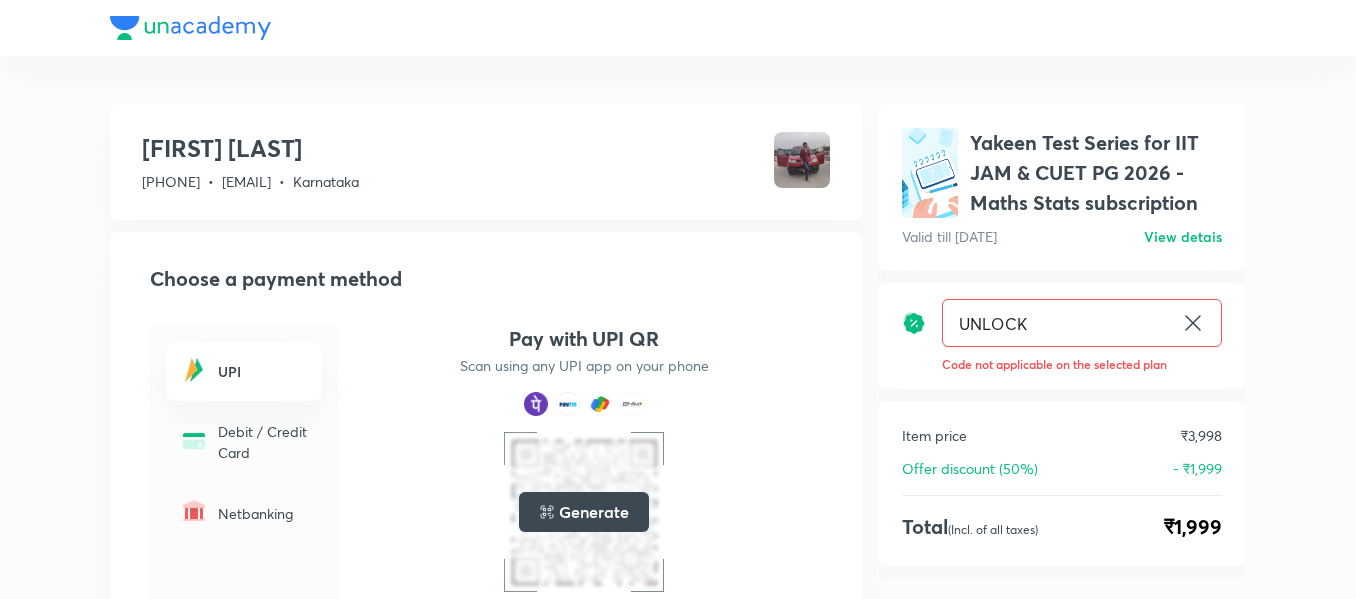 type on "UNLOCK" 